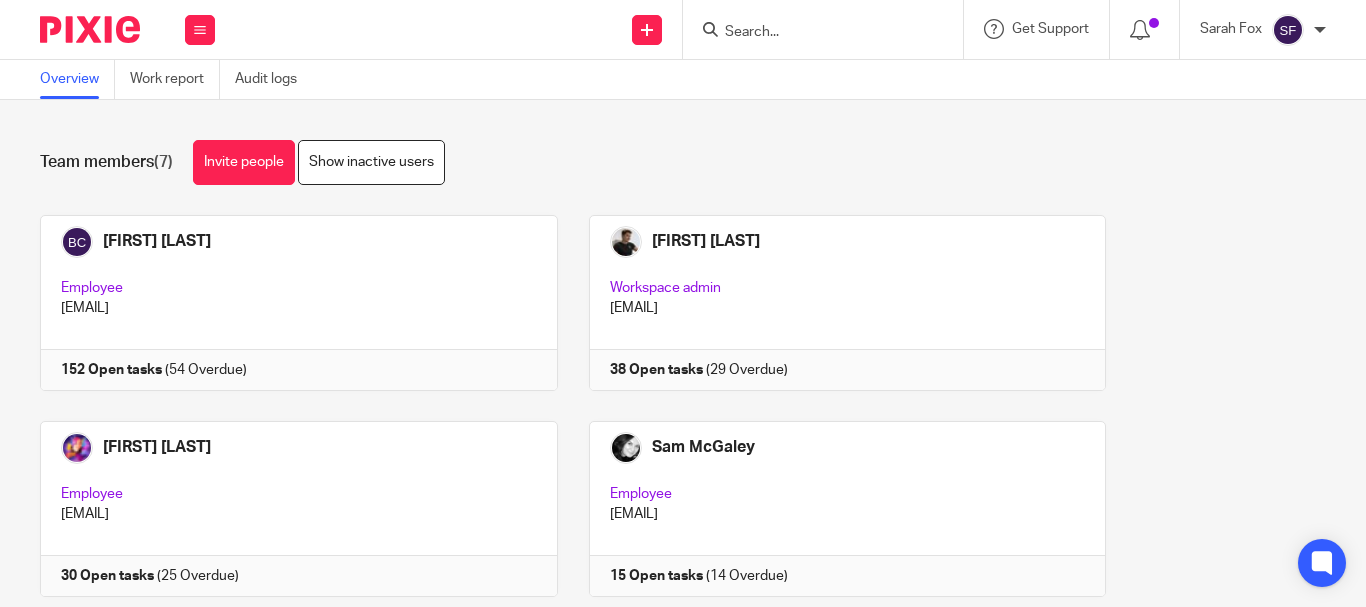 scroll, scrollTop: 0, scrollLeft: 0, axis: both 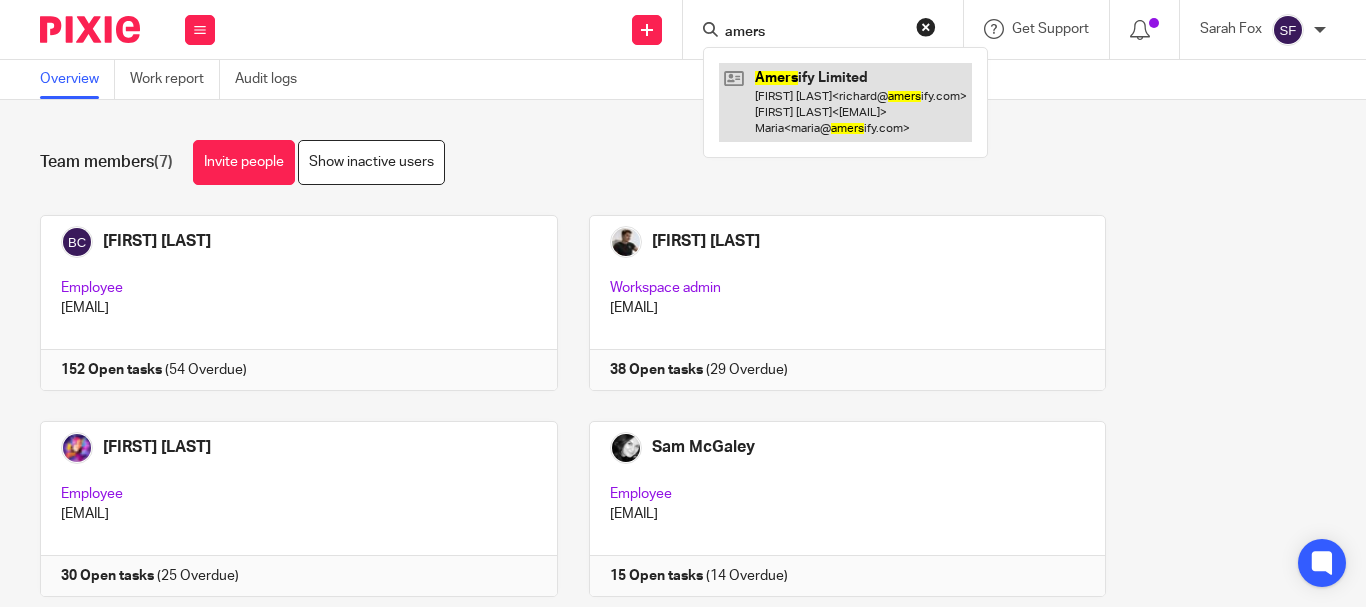 type on "amers" 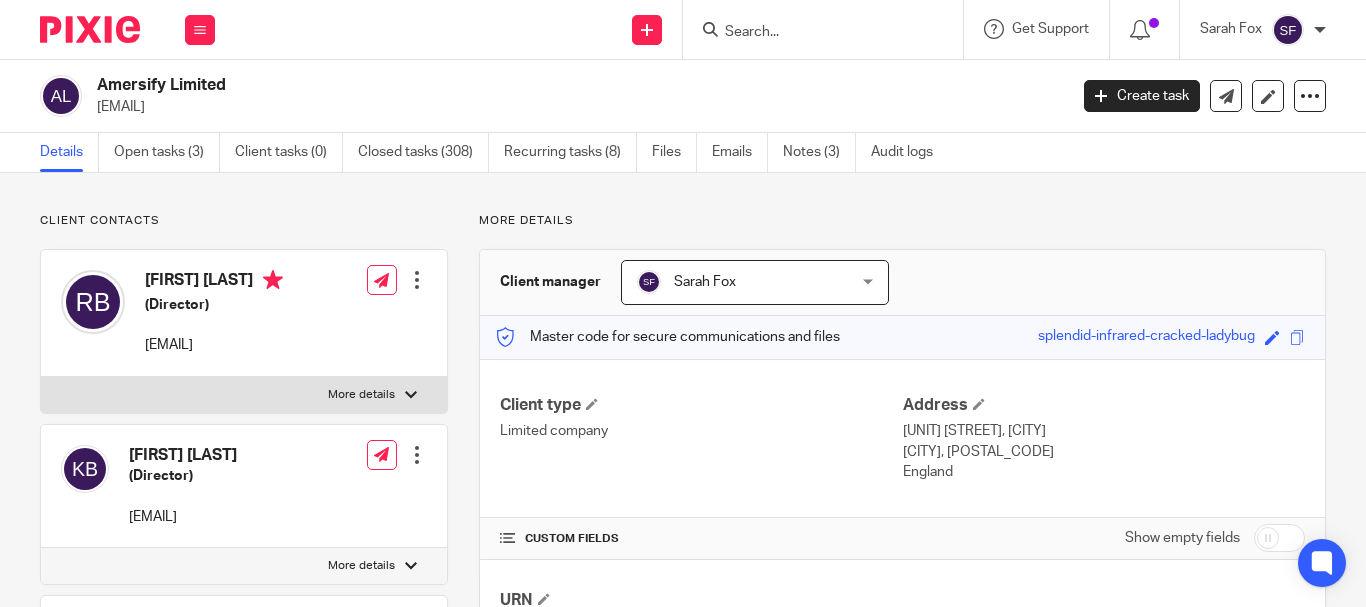 scroll, scrollTop: 0, scrollLeft: 0, axis: both 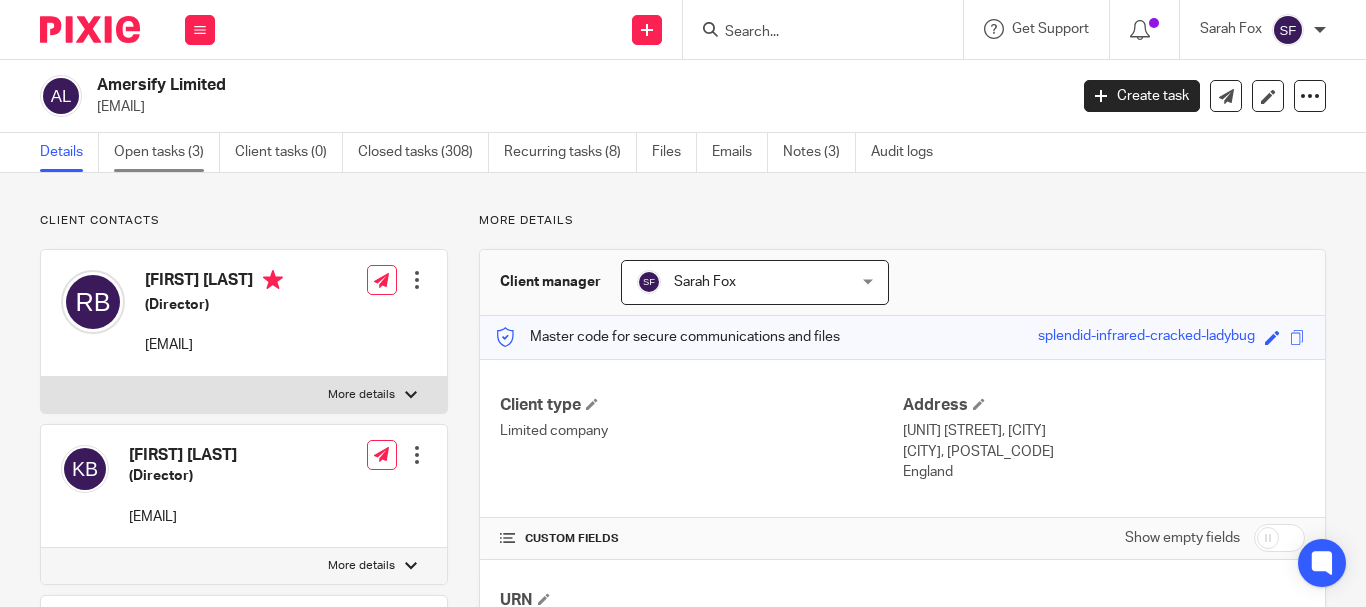 click on "Open tasks (3)" at bounding box center (167, 152) 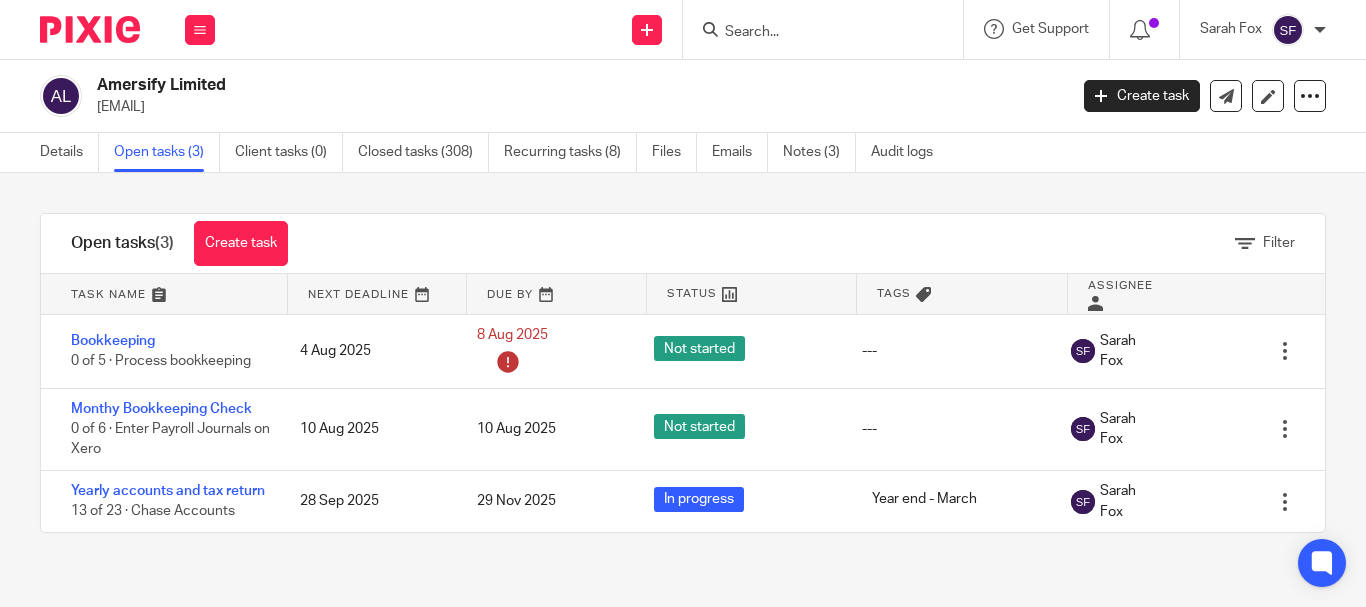 scroll, scrollTop: 0, scrollLeft: 0, axis: both 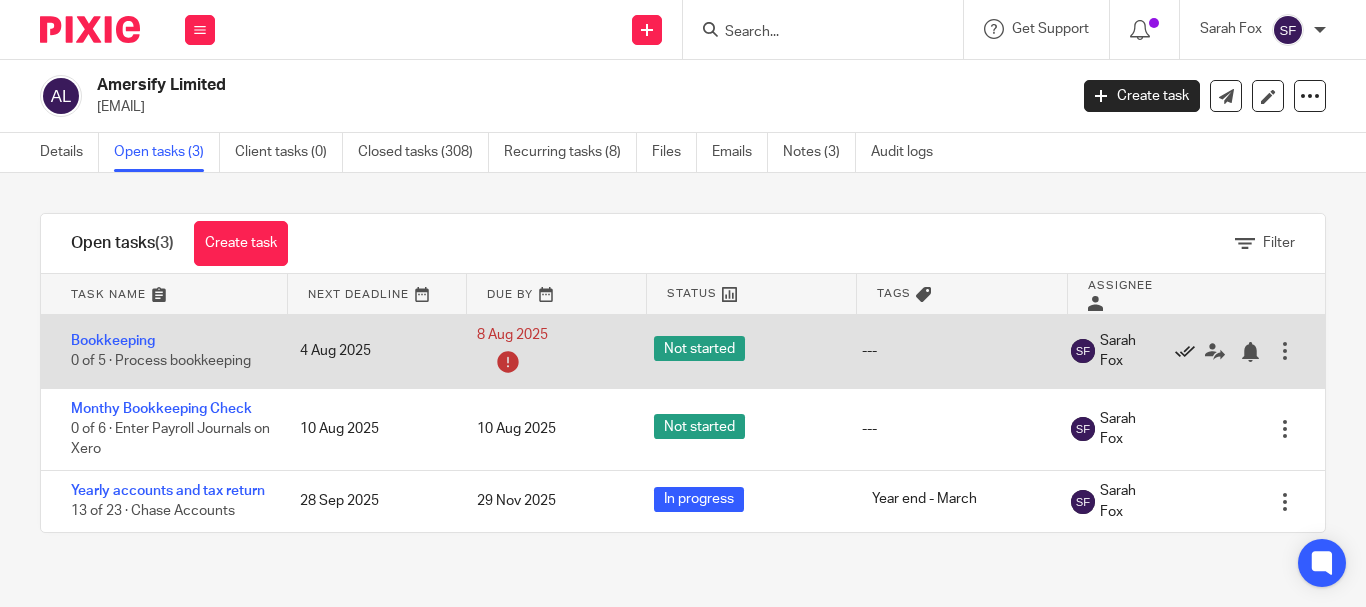 click at bounding box center (1185, 352) 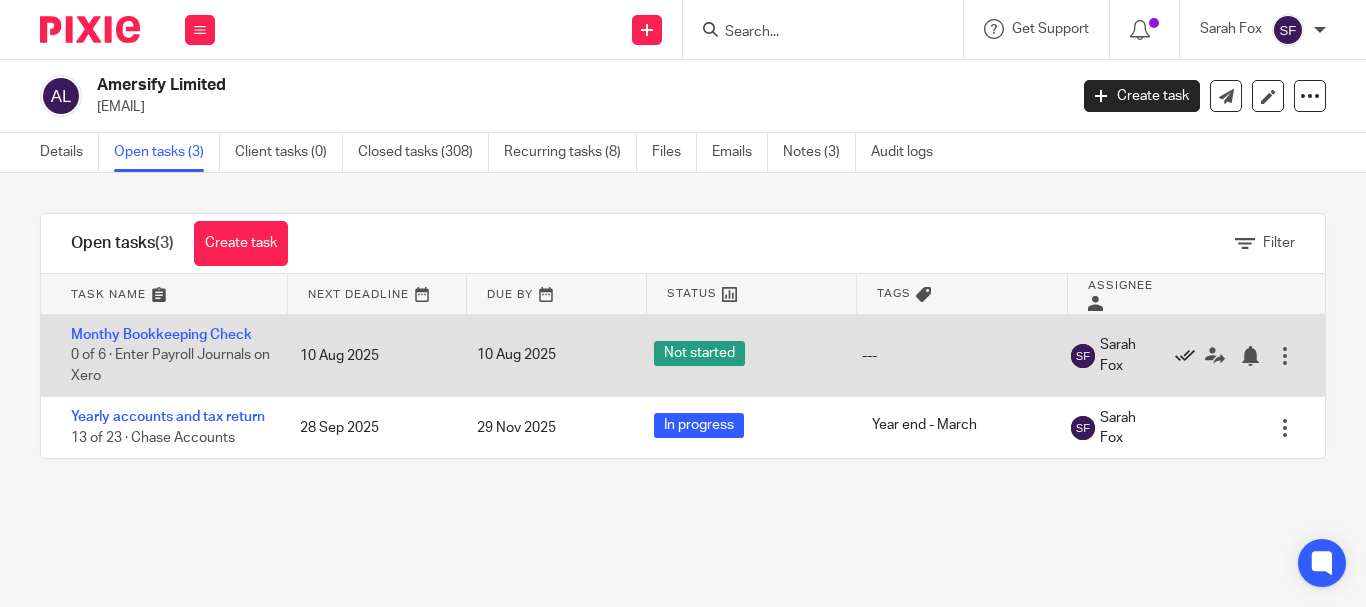 click at bounding box center [1185, 356] 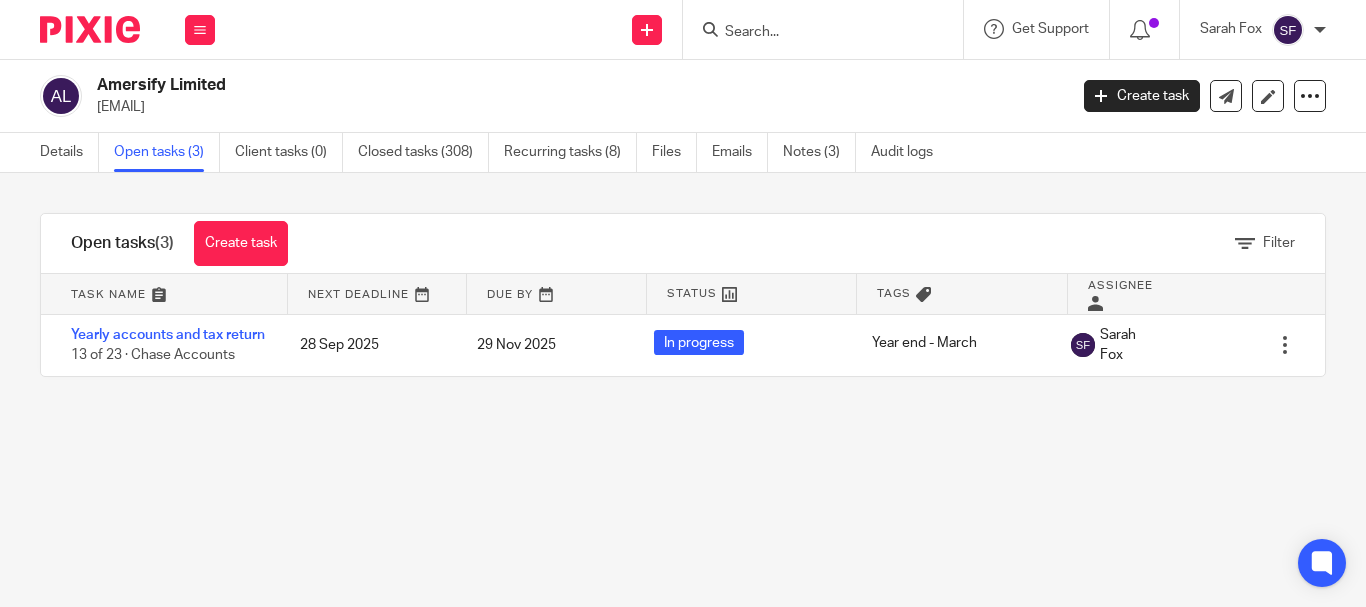 click at bounding box center (813, 33) 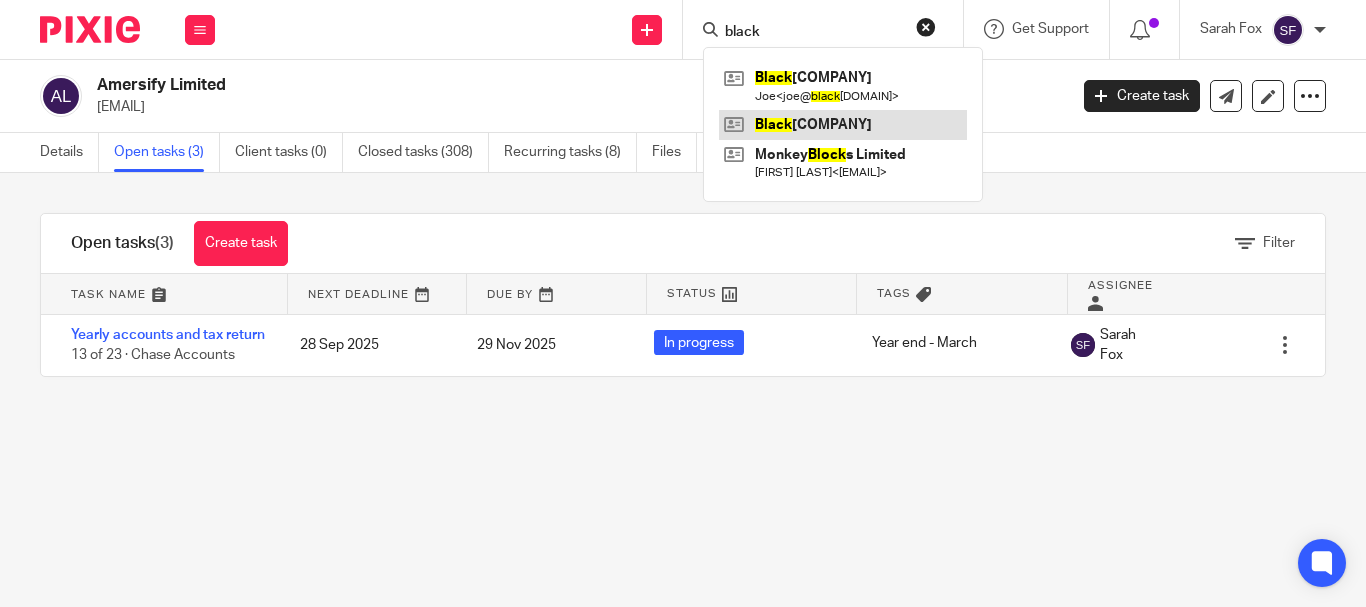 type on "black" 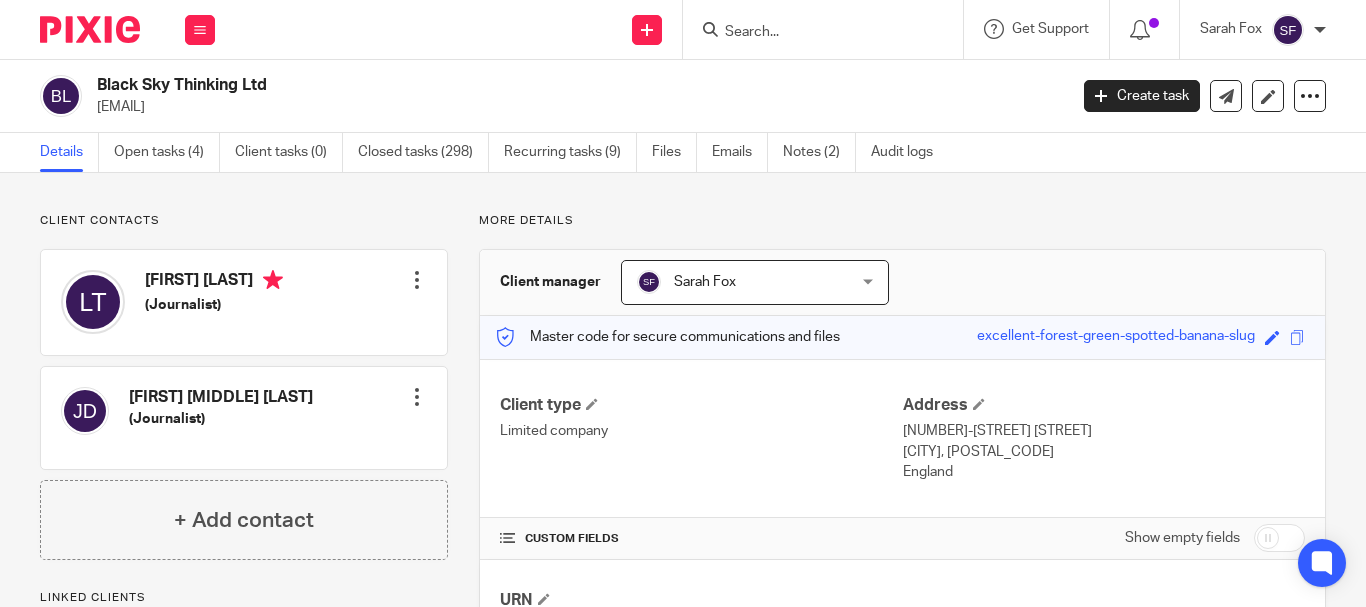 scroll, scrollTop: 0, scrollLeft: 0, axis: both 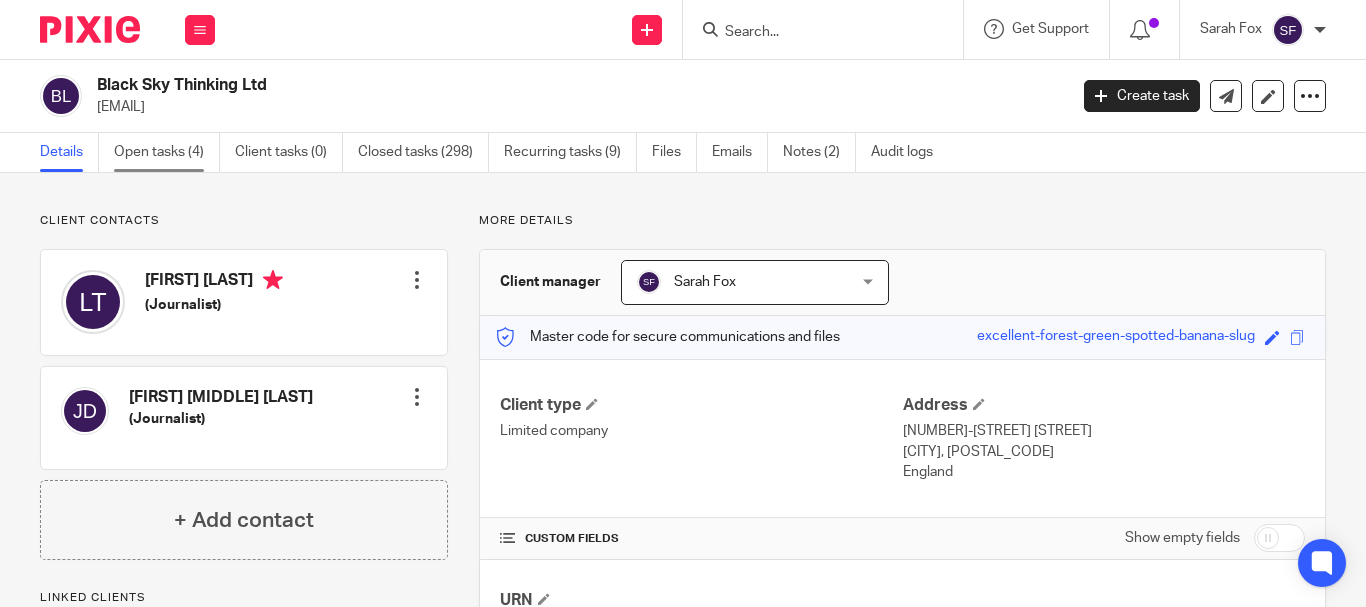click on "Open tasks (4)" at bounding box center [167, 152] 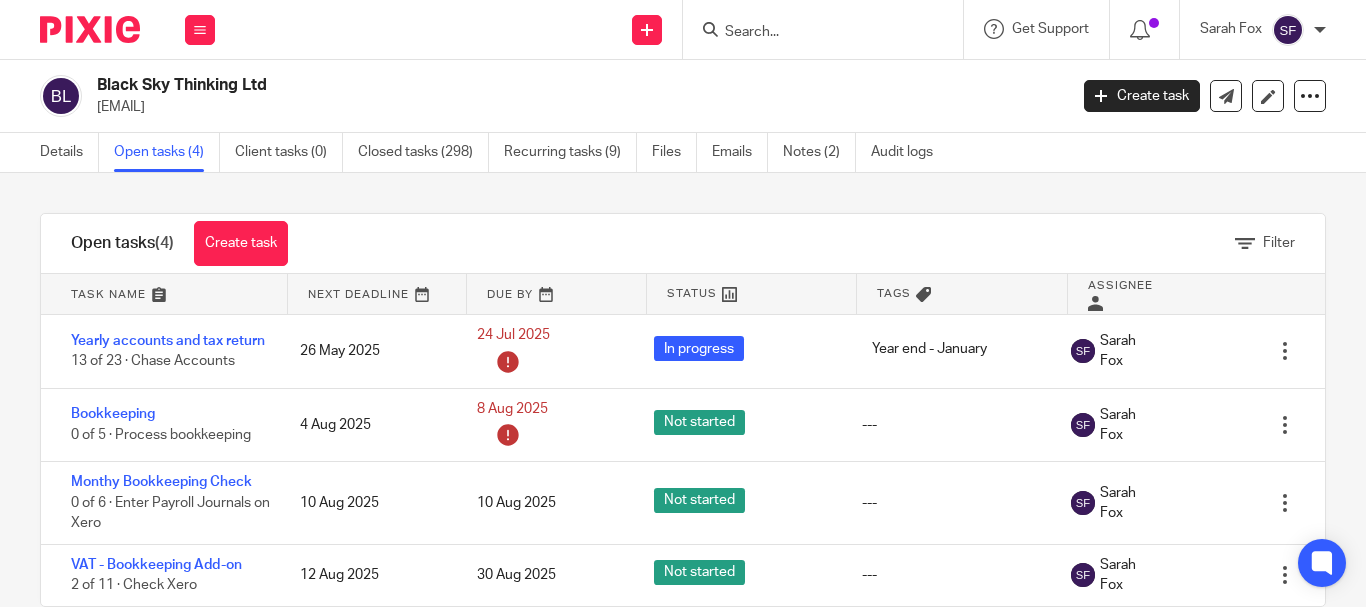 scroll, scrollTop: 0, scrollLeft: 0, axis: both 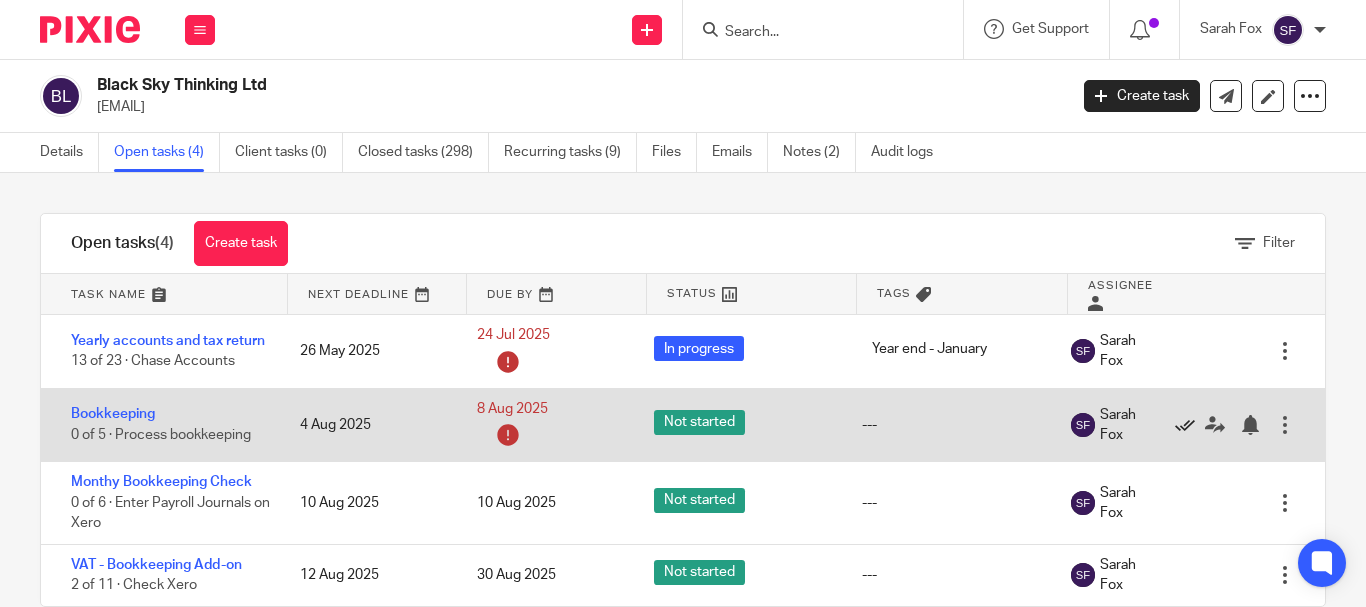 click at bounding box center [1185, 425] 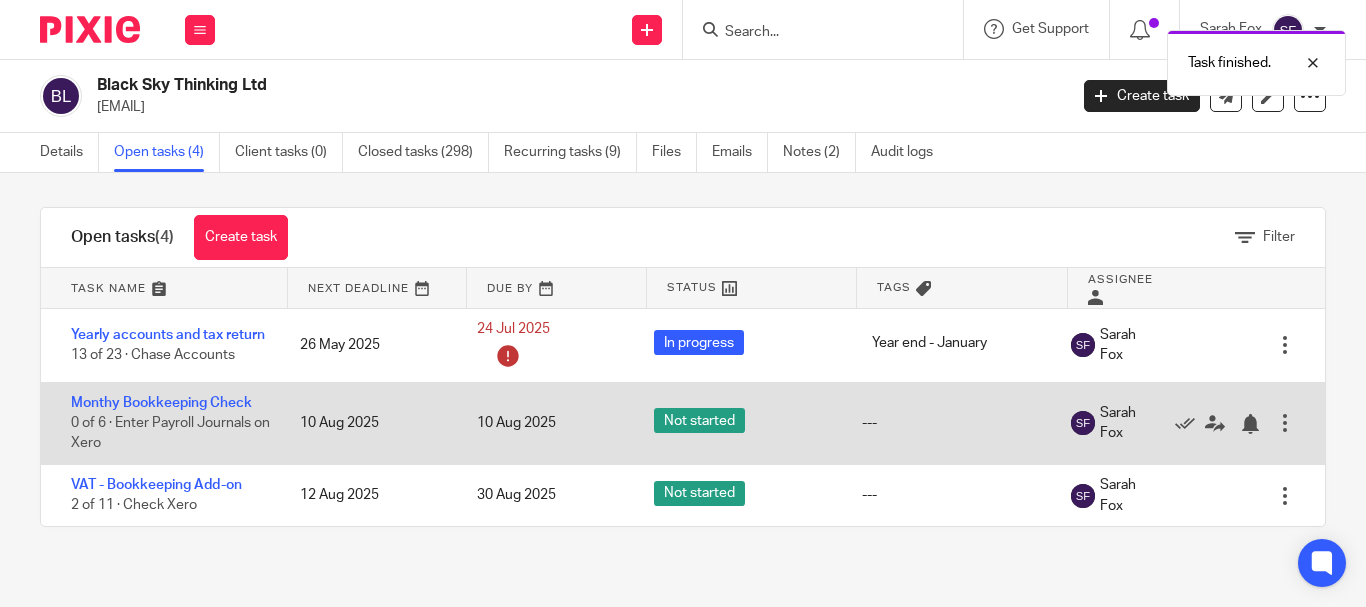 scroll, scrollTop: 15, scrollLeft: 0, axis: vertical 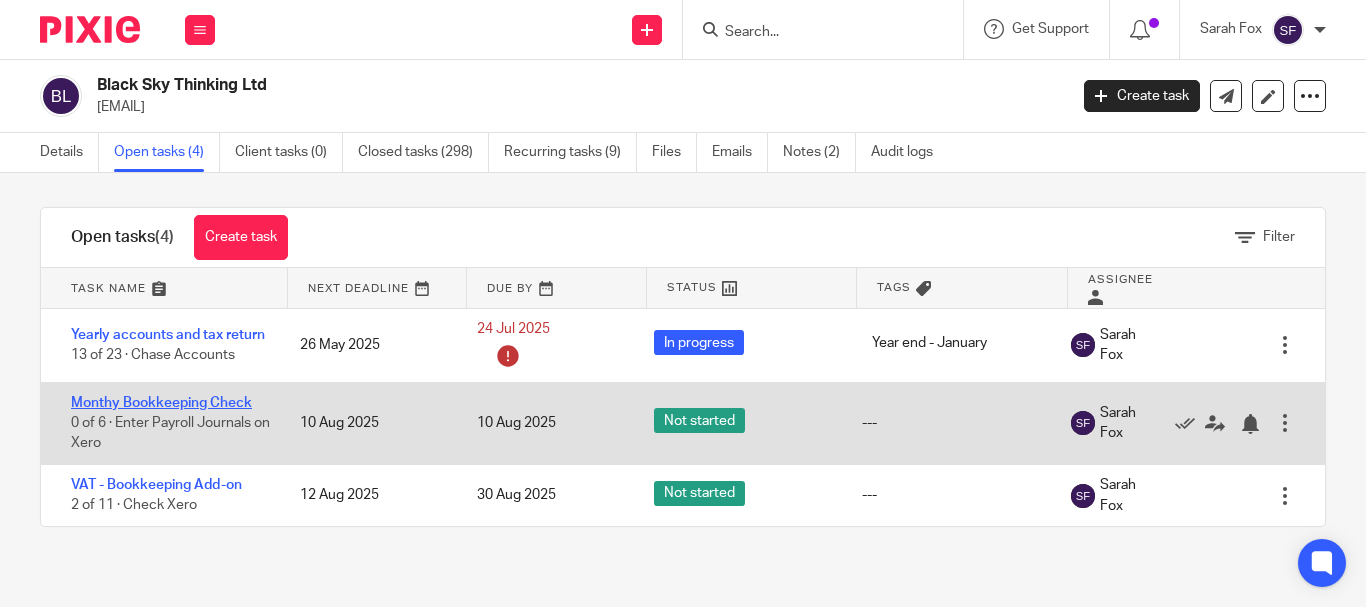 click on "Monthy Bookkeeping Check" at bounding box center [161, 403] 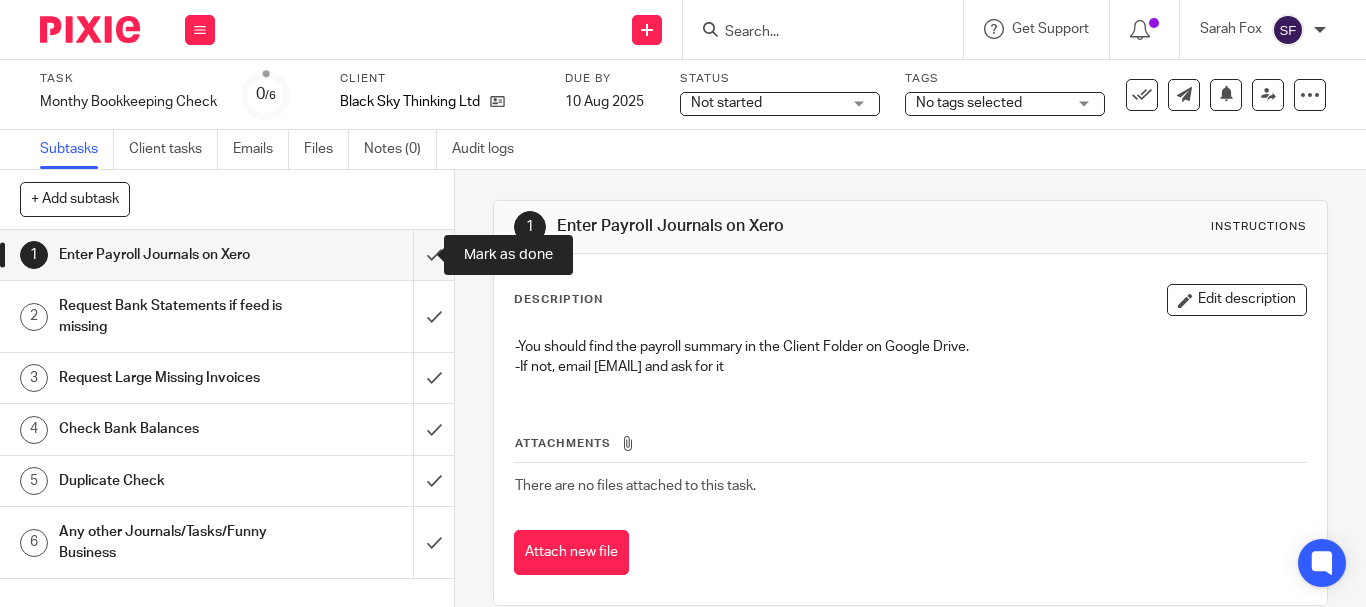 scroll, scrollTop: 0, scrollLeft: 0, axis: both 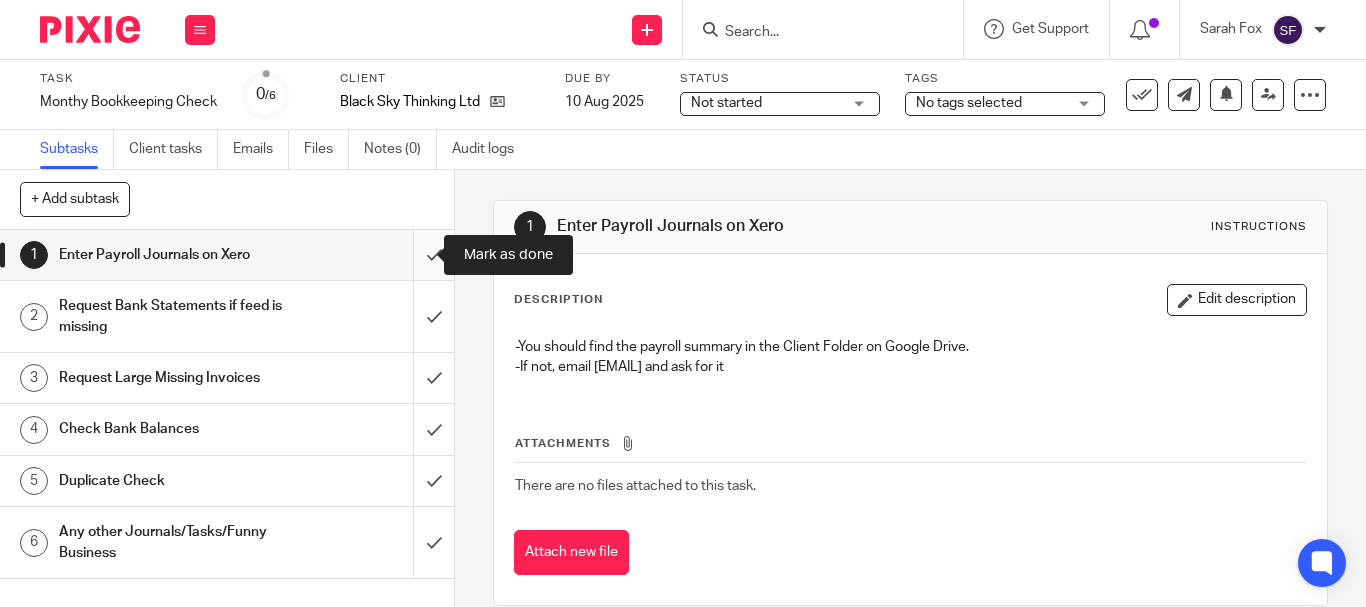 click at bounding box center [227, 255] 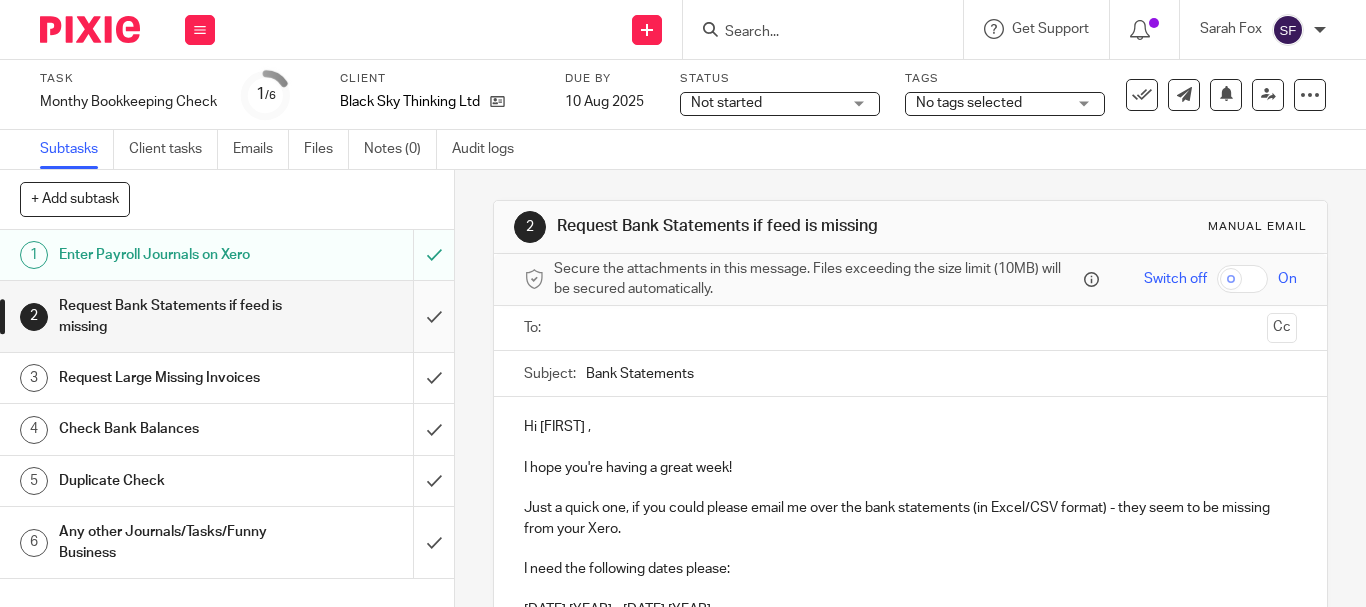 scroll, scrollTop: 0, scrollLeft: 0, axis: both 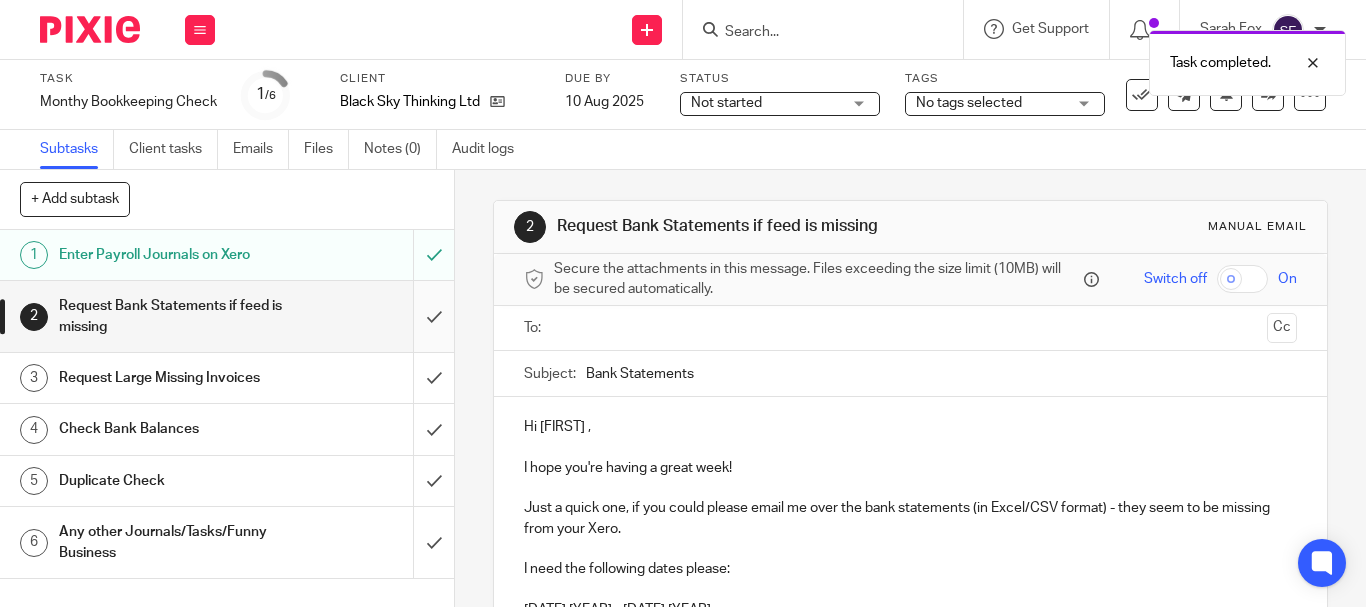 click at bounding box center [227, 316] 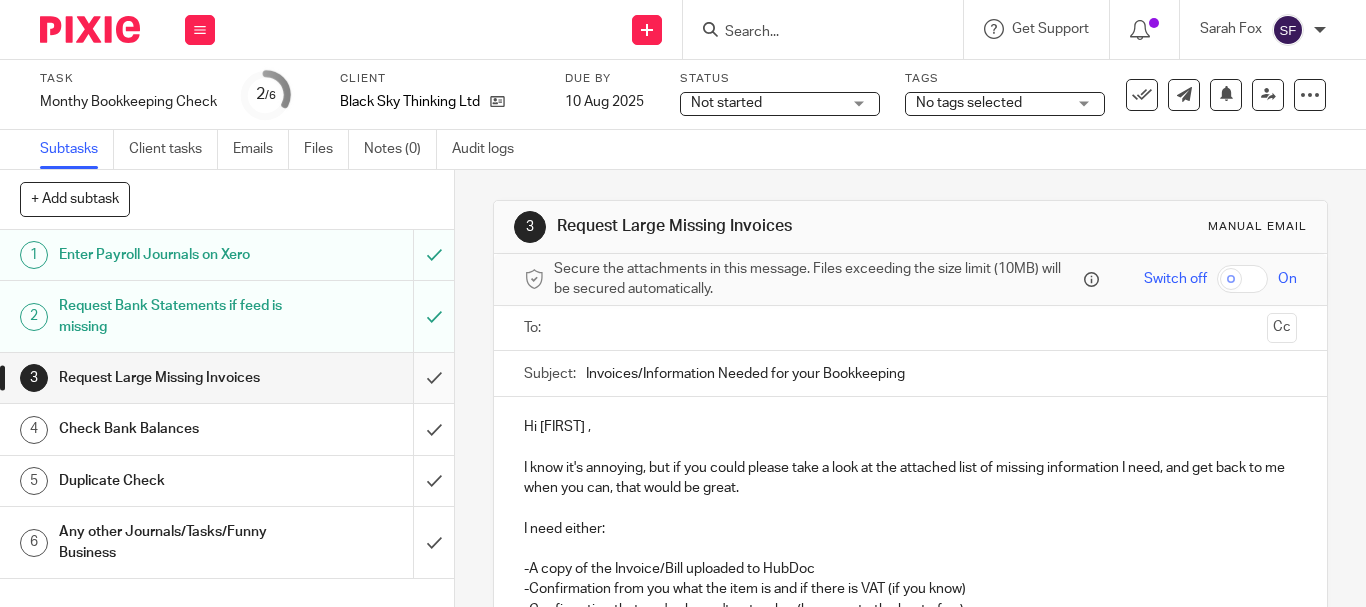 scroll, scrollTop: 0, scrollLeft: 0, axis: both 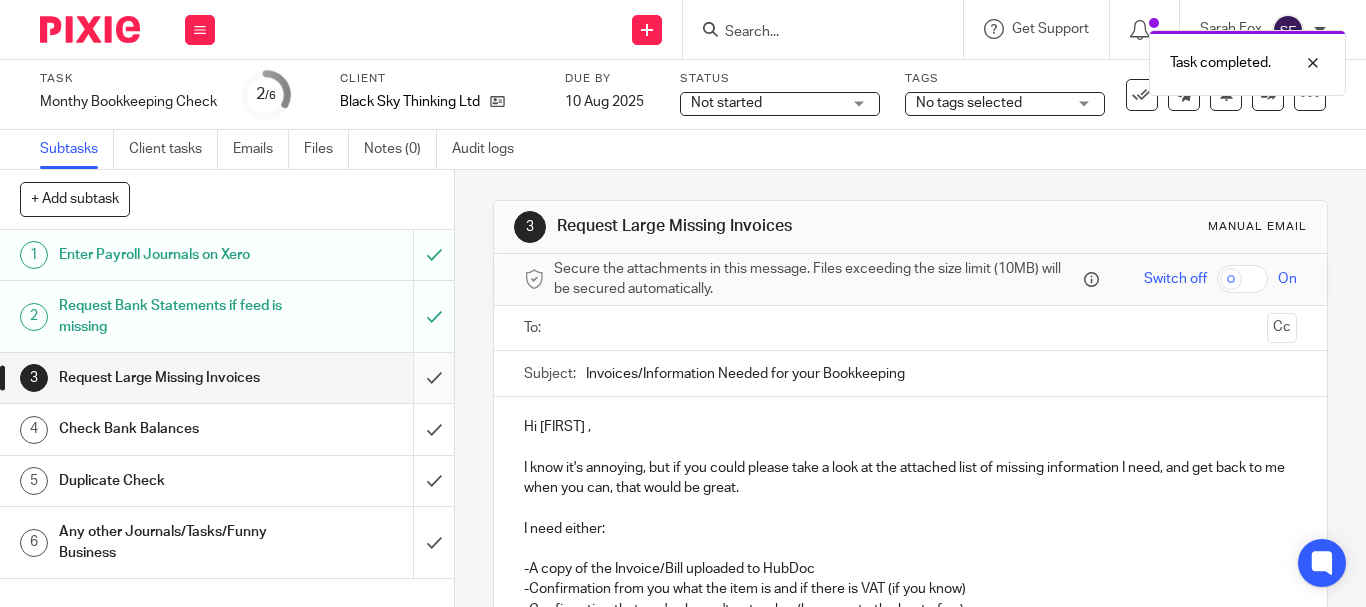 click at bounding box center (227, 378) 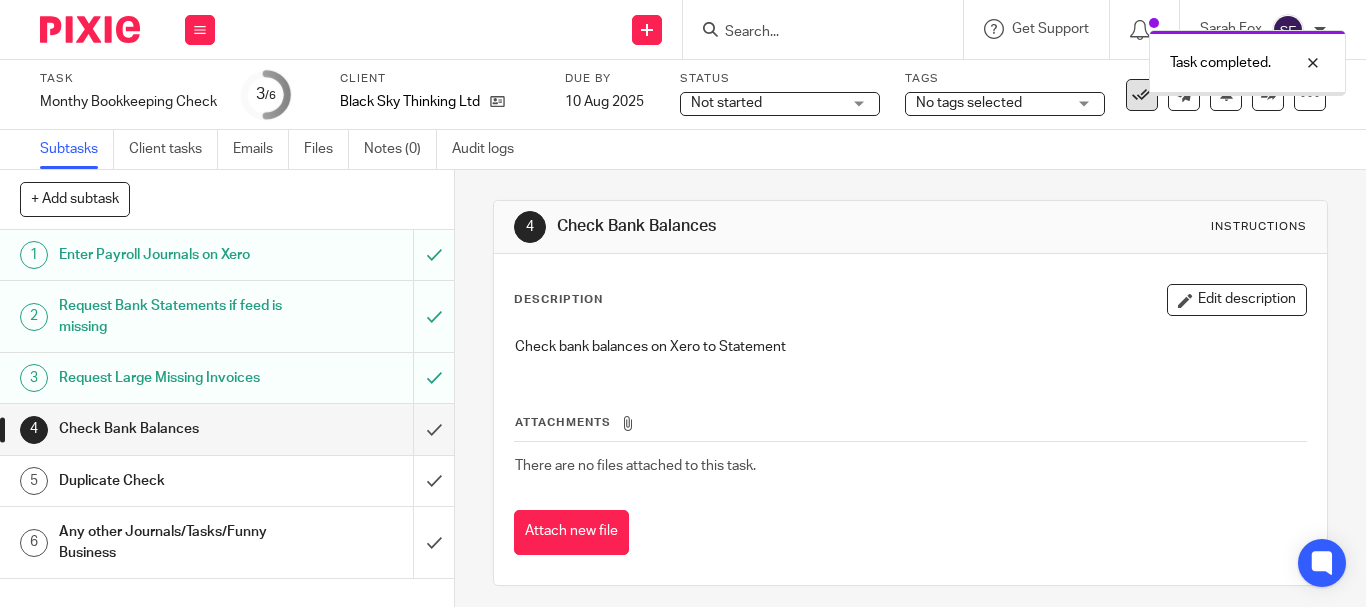 scroll, scrollTop: 0, scrollLeft: 0, axis: both 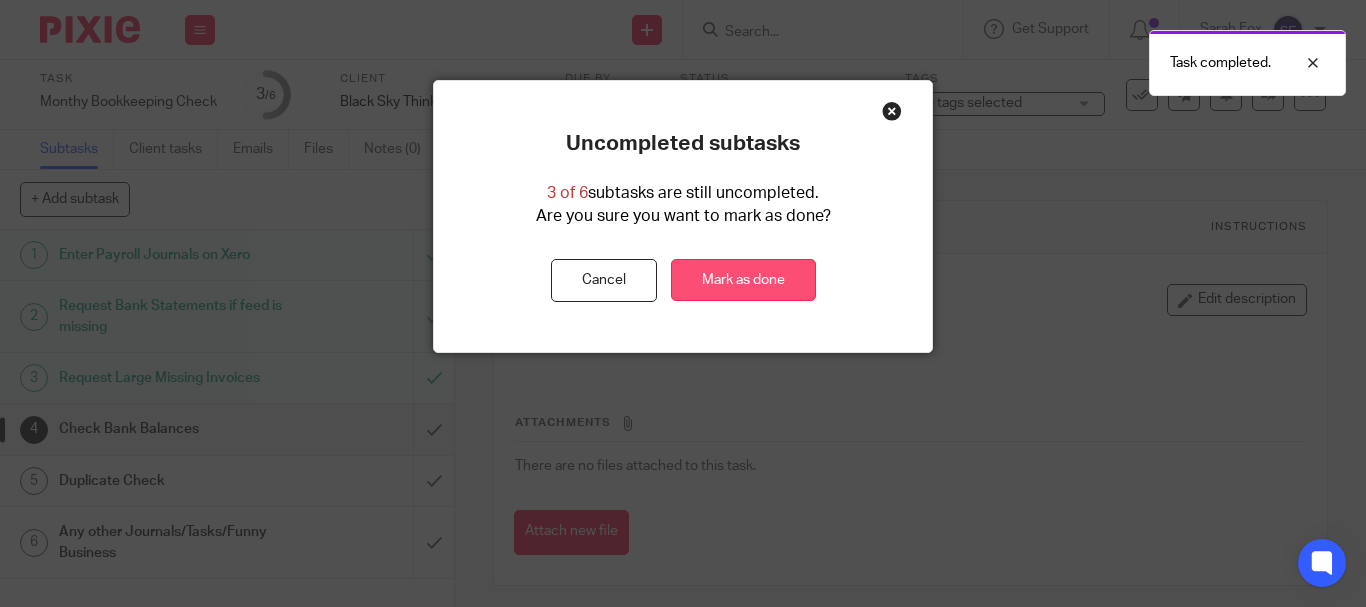 click on "Mark as done" at bounding box center (743, 280) 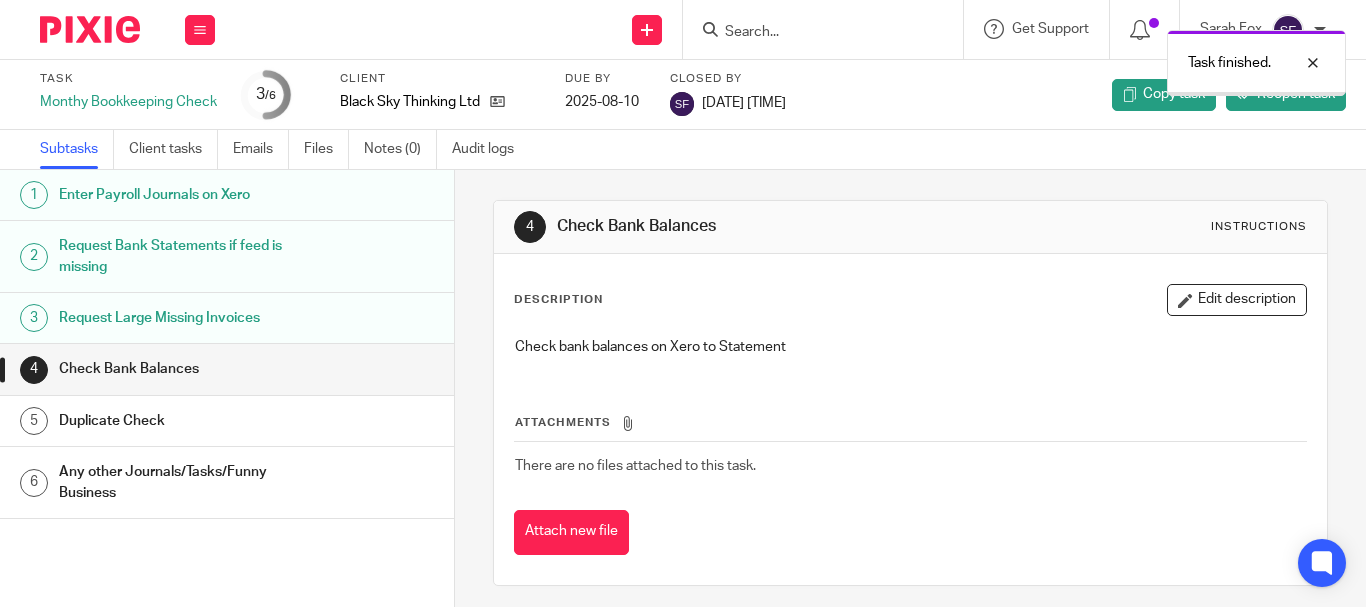 scroll, scrollTop: 0, scrollLeft: 0, axis: both 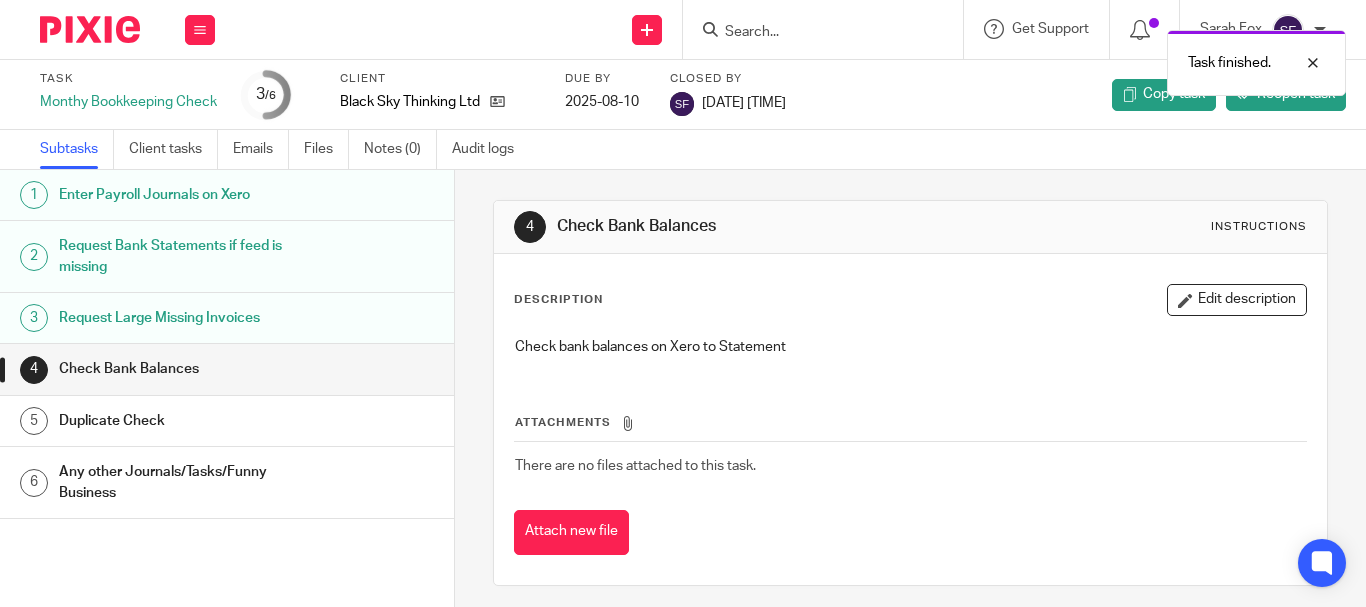 click on "Task finished." at bounding box center (1014, 58) 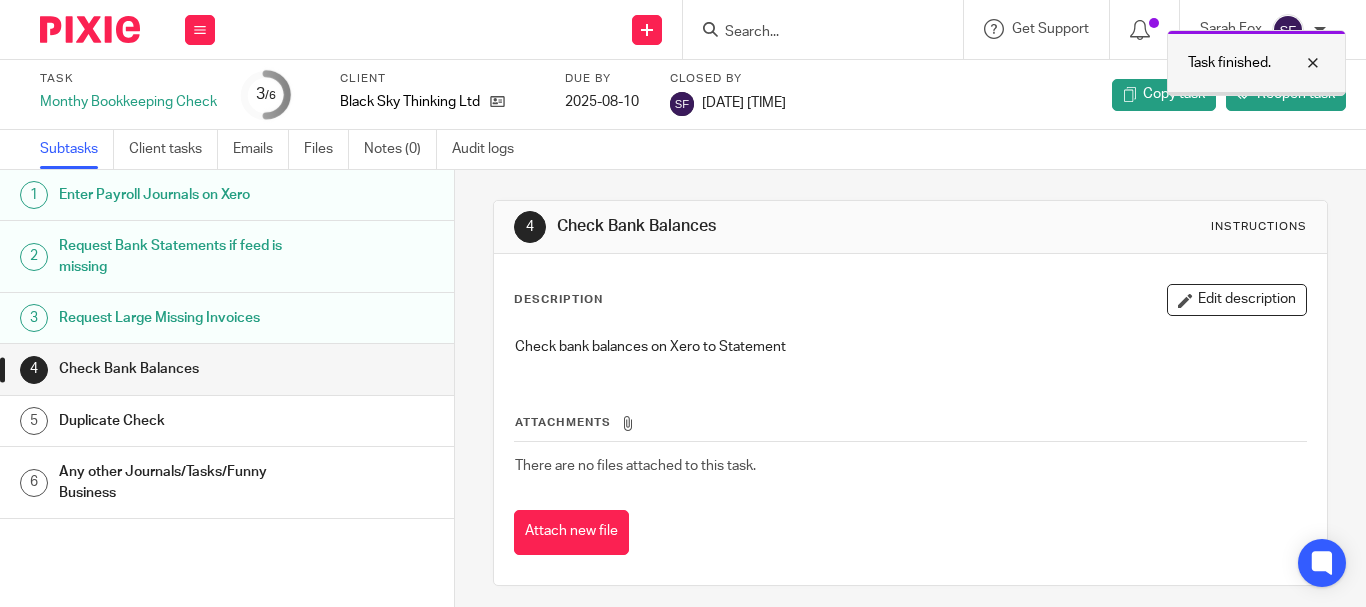 drag, startPoint x: 1316, startPoint y: 60, endPoint x: 1301, endPoint y: 64, distance: 15.524175 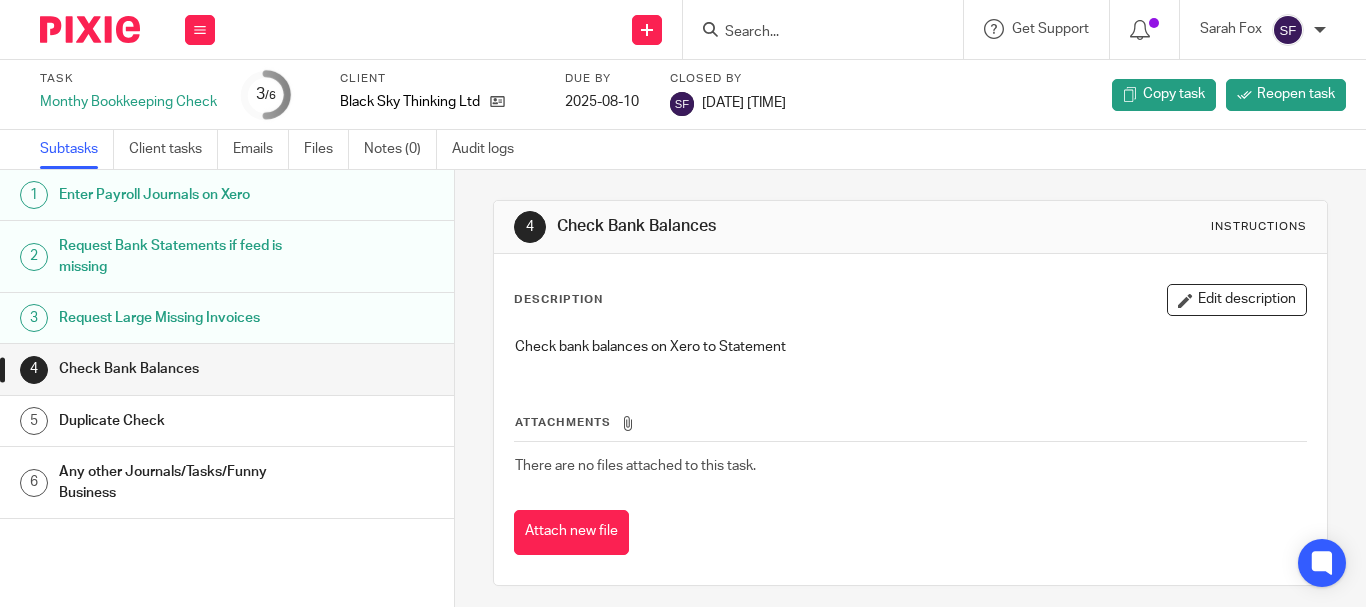 click at bounding box center (813, 33) 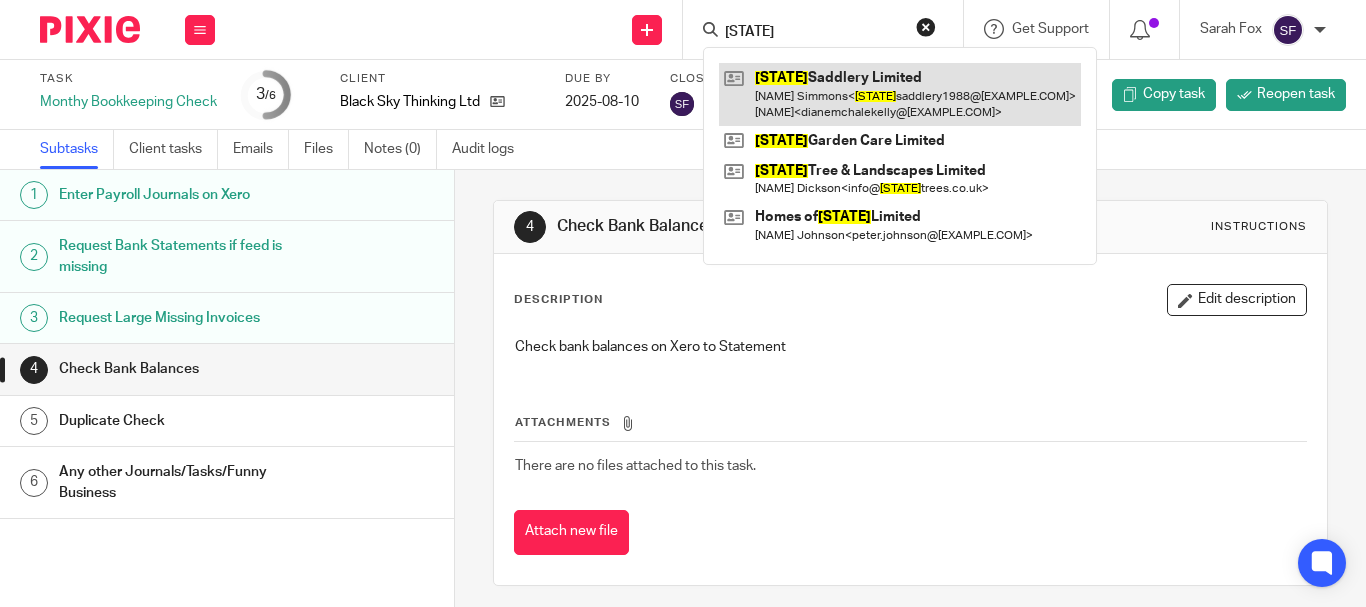 type on "hampshire" 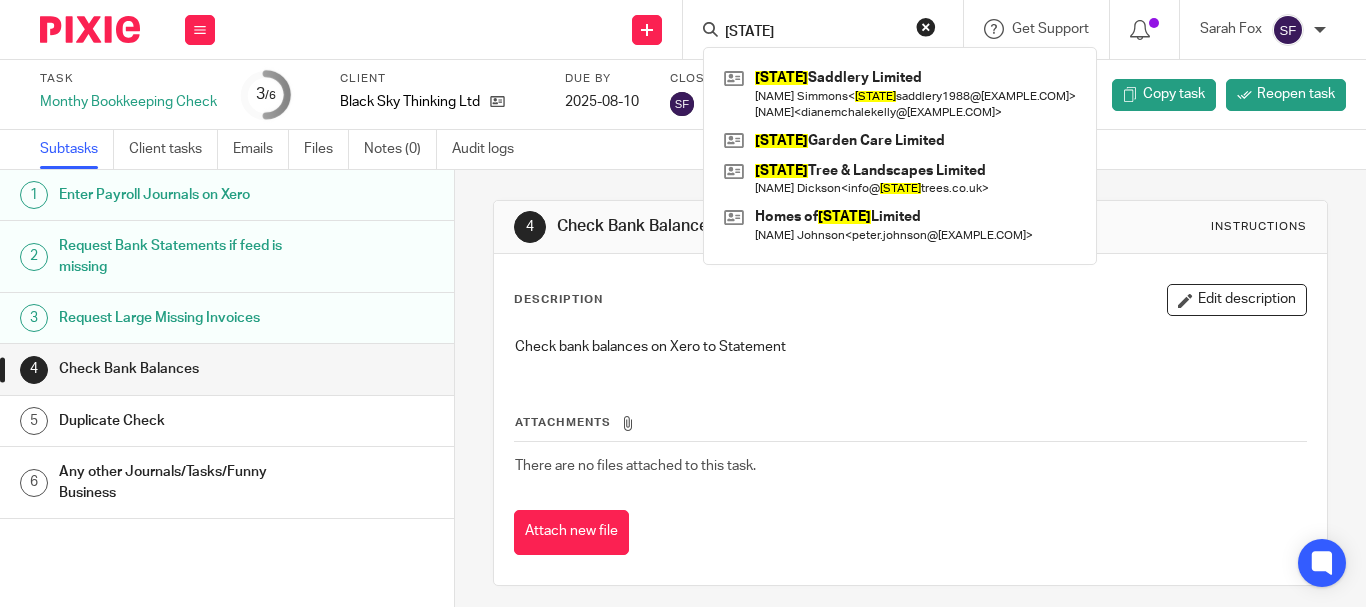 click at bounding box center (900, 94) 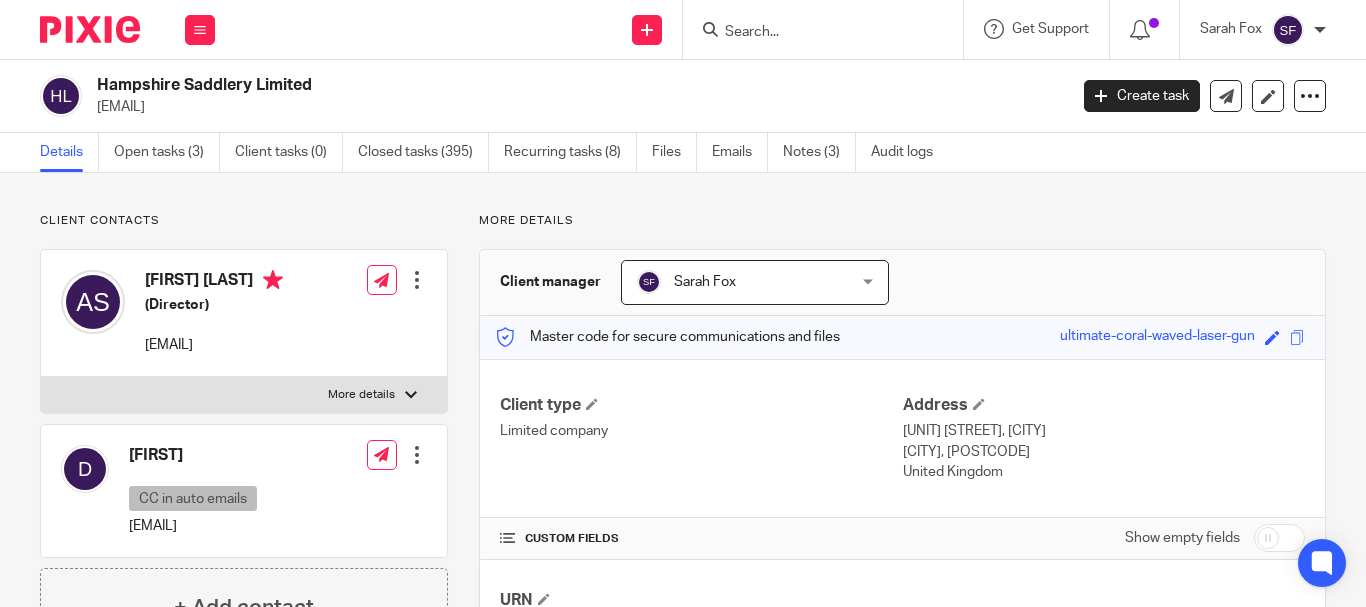 scroll, scrollTop: 0, scrollLeft: 0, axis: both 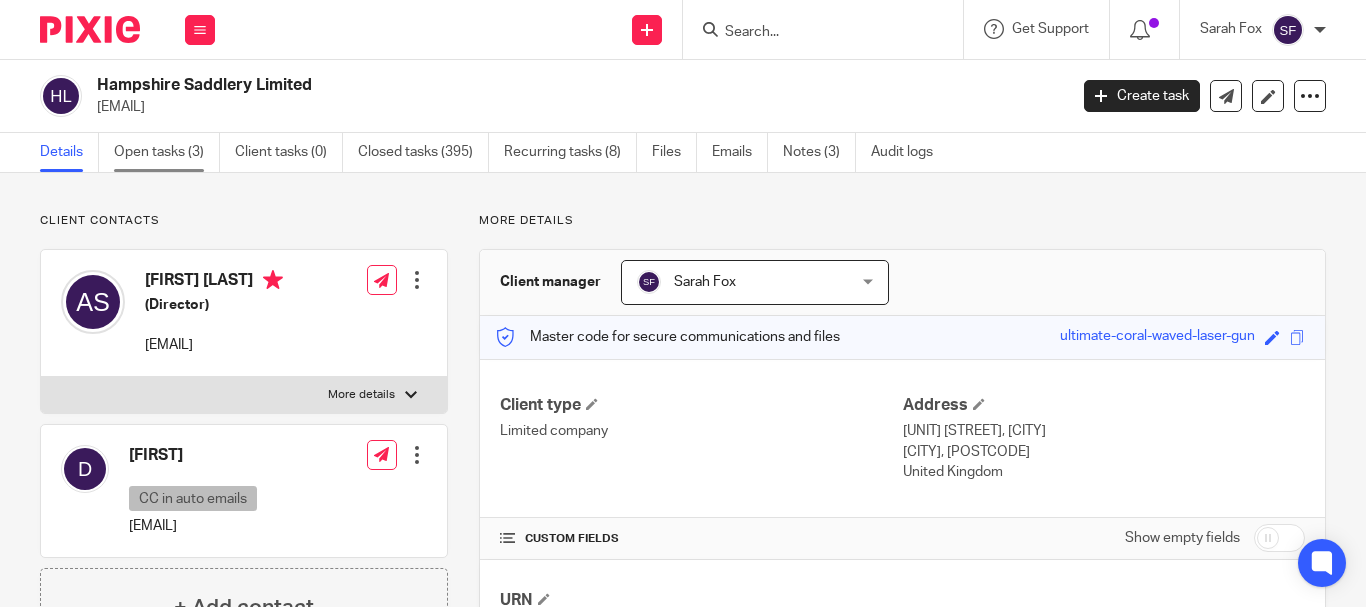 click on "Open tasks (3)" at bounding box center (167, 152) 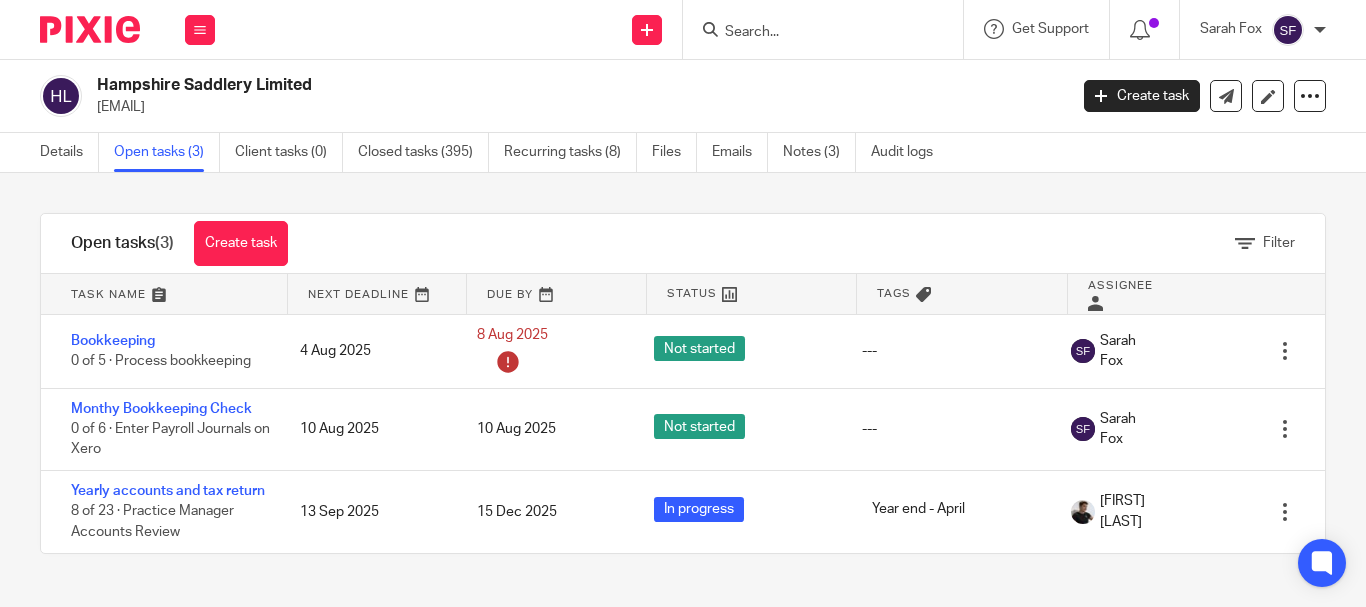 scroll, scrollTop: 0, scrollLeft: 0, axis: both 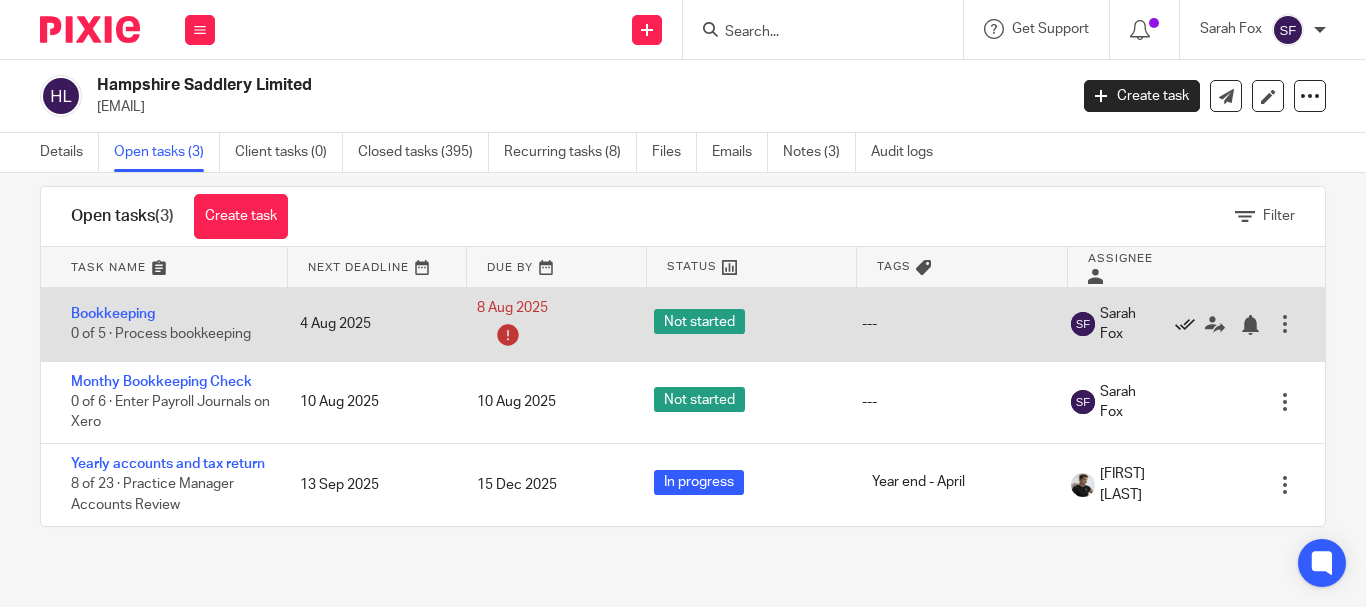 click at bounding box center (1185, 325) 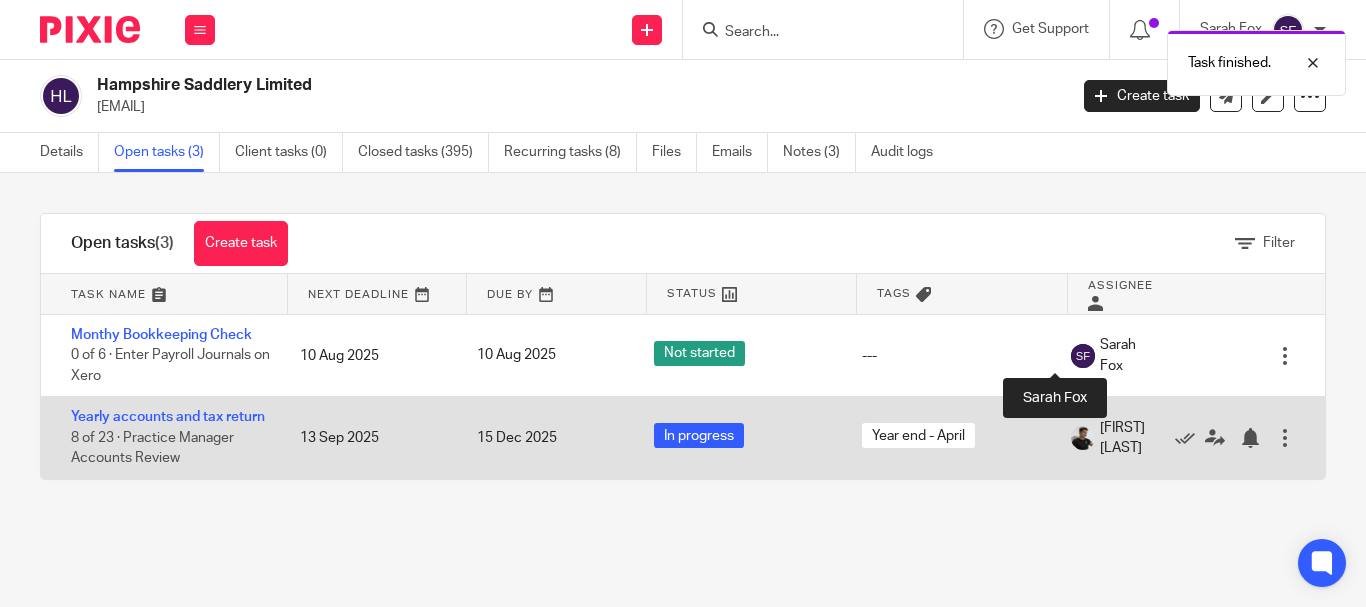 scroll, scrollTop: 0, scrollLeft: 0, axis: both 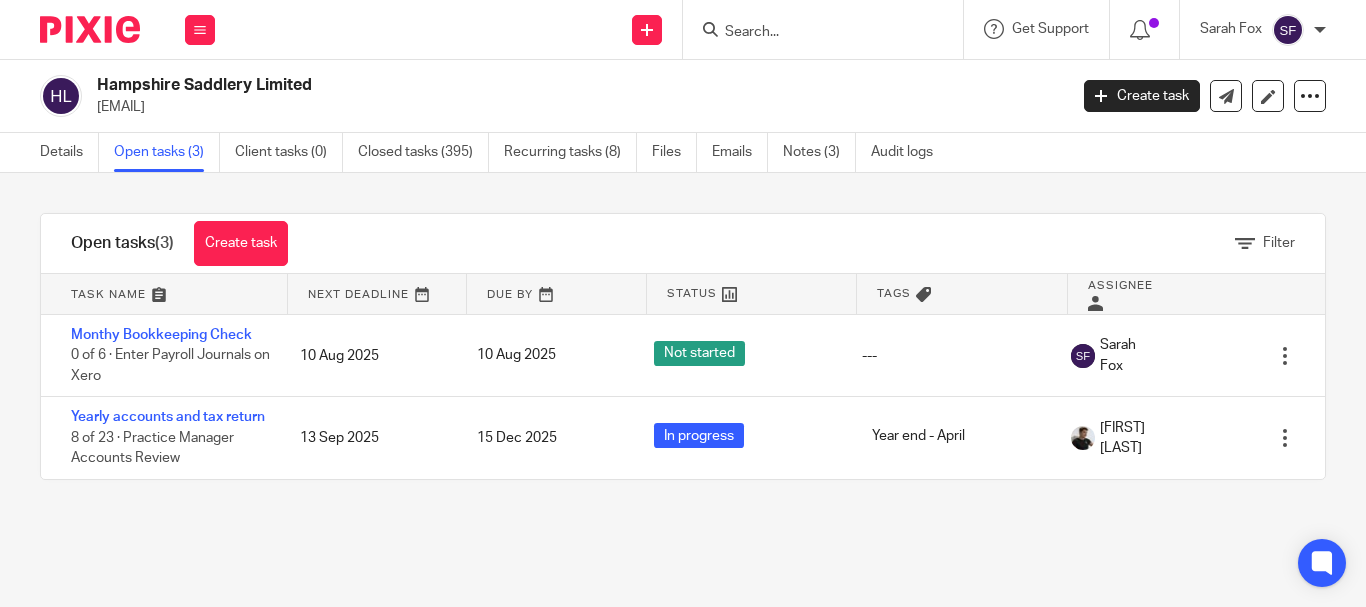 click at bounding box center (813, 33) 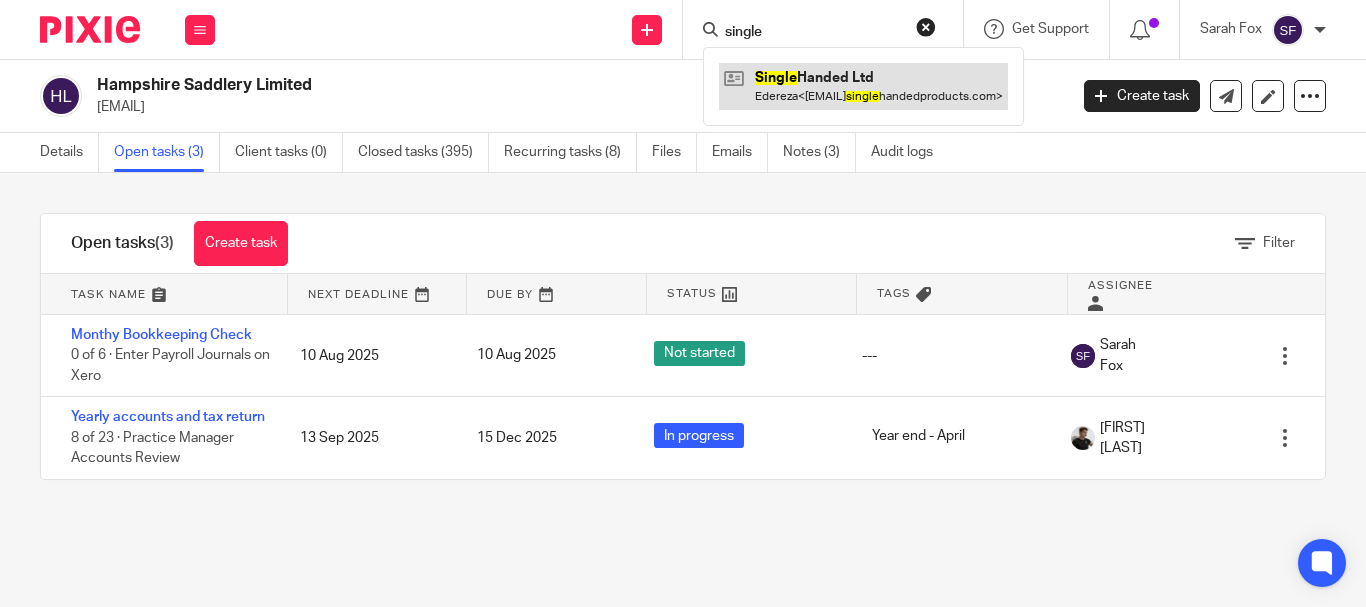 type on "single" 